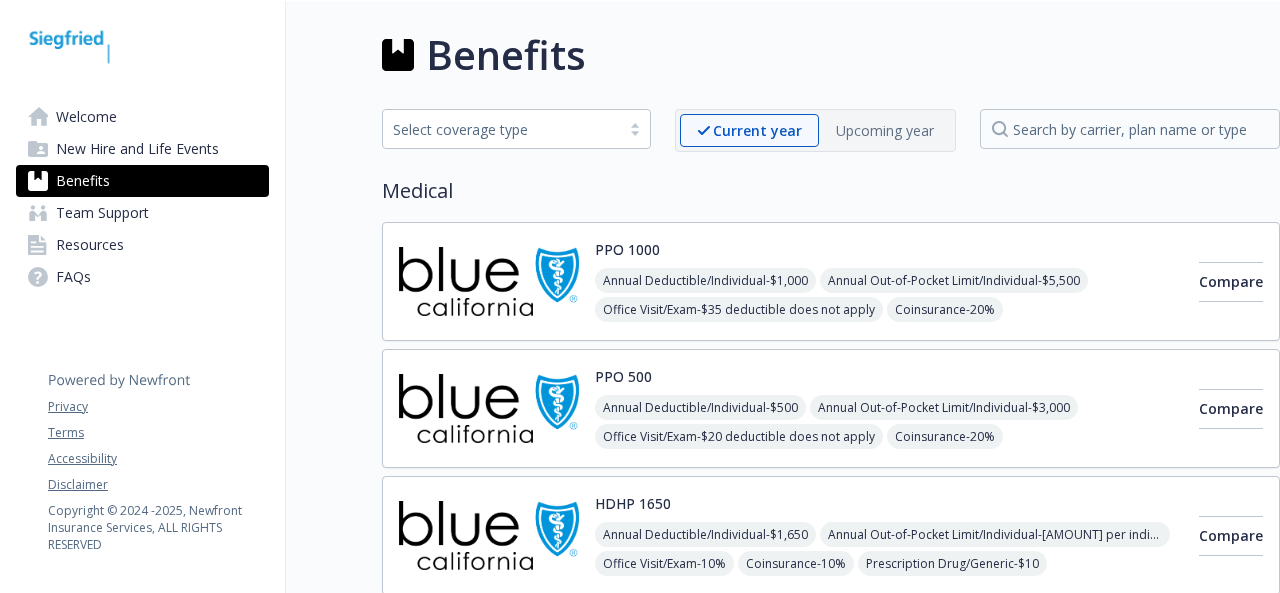 scroll, scrollTop: 0, scrollLeft: 0, axis: both 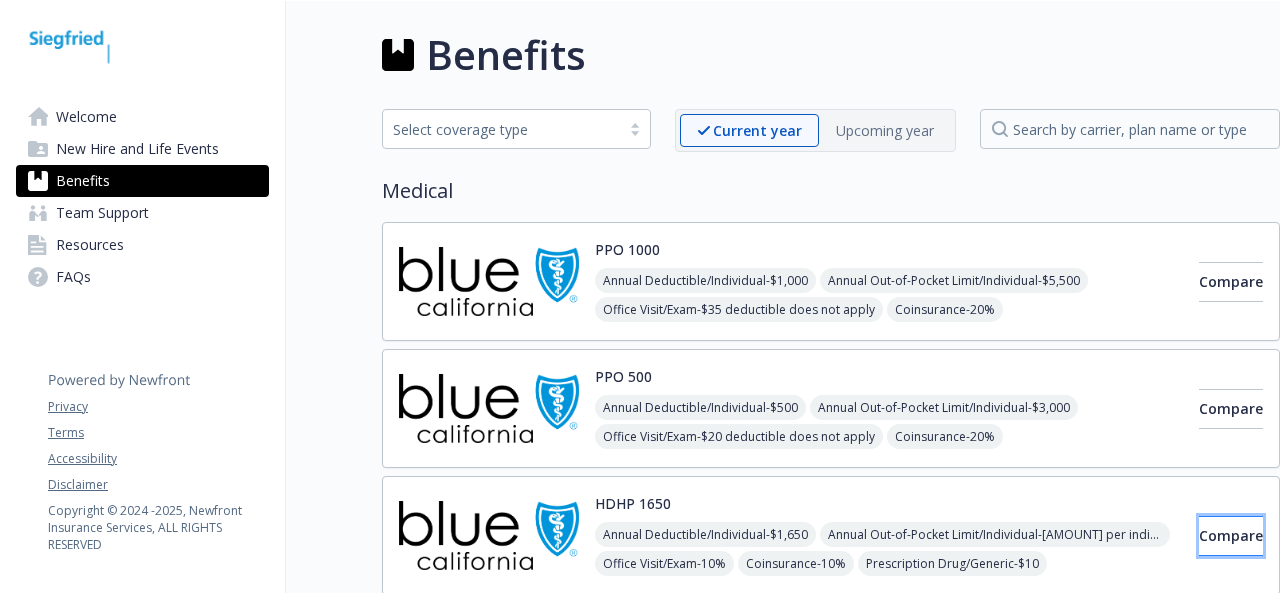 click on "Compare" at bounding box center (1231, 536) 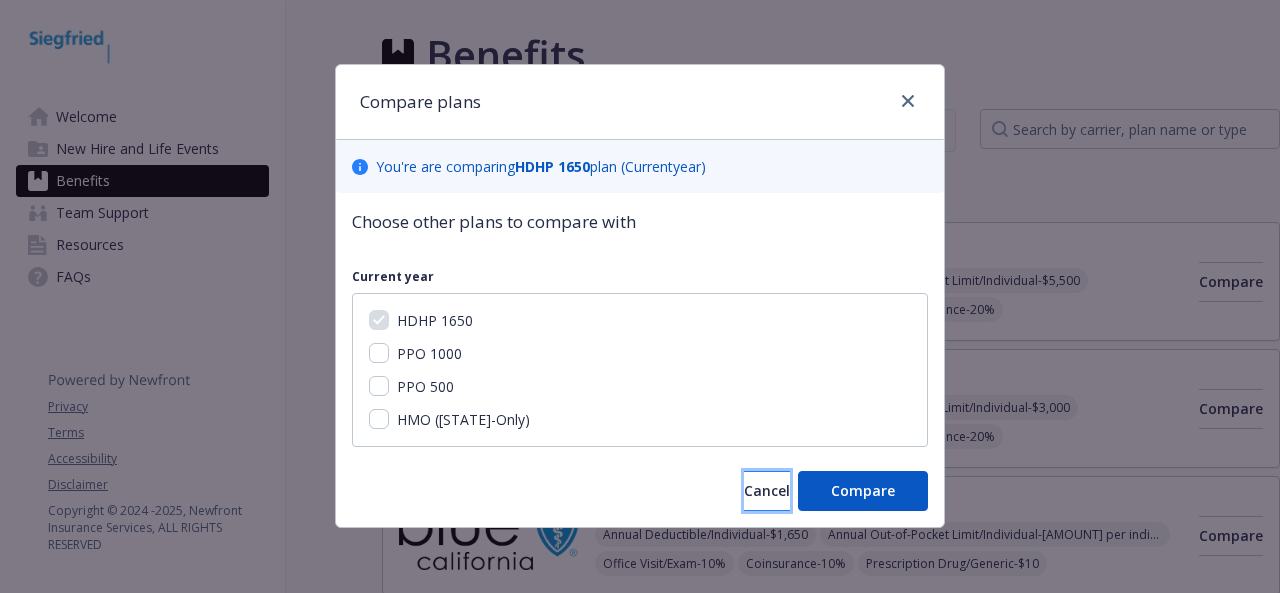 click on "Cancel" at bounding box center (767, 491) 